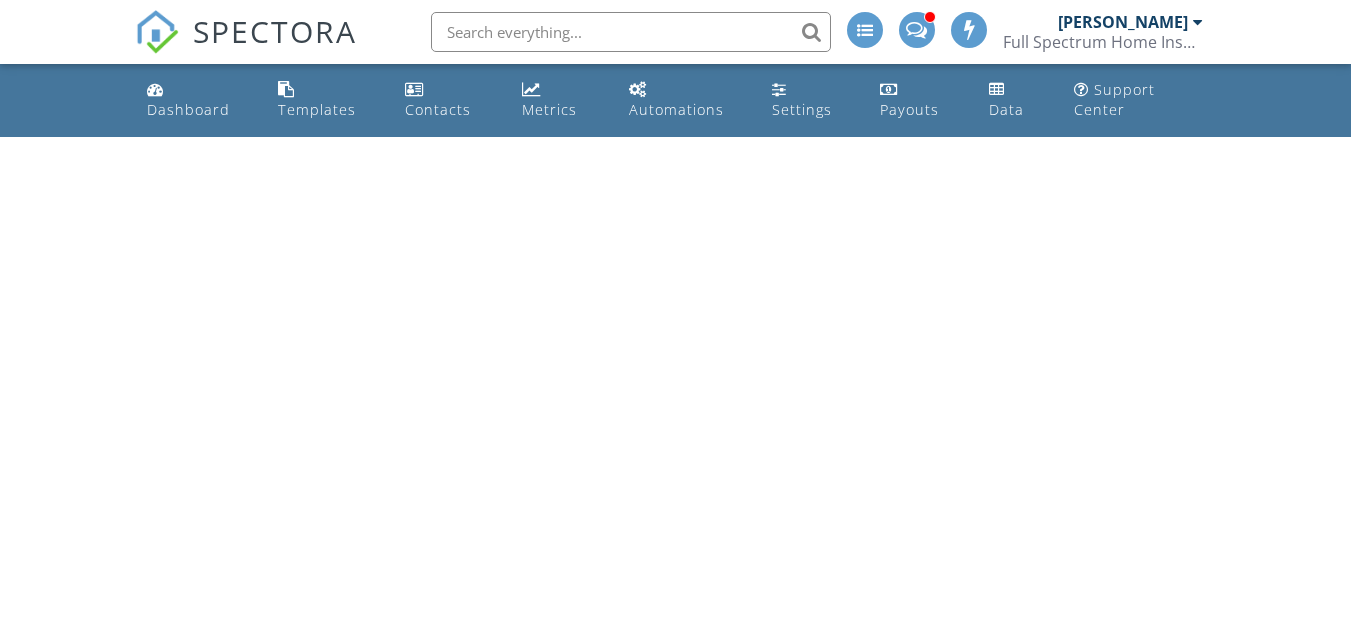 scroll, scrollTop: 0, scrollLeft: 0, axis: both 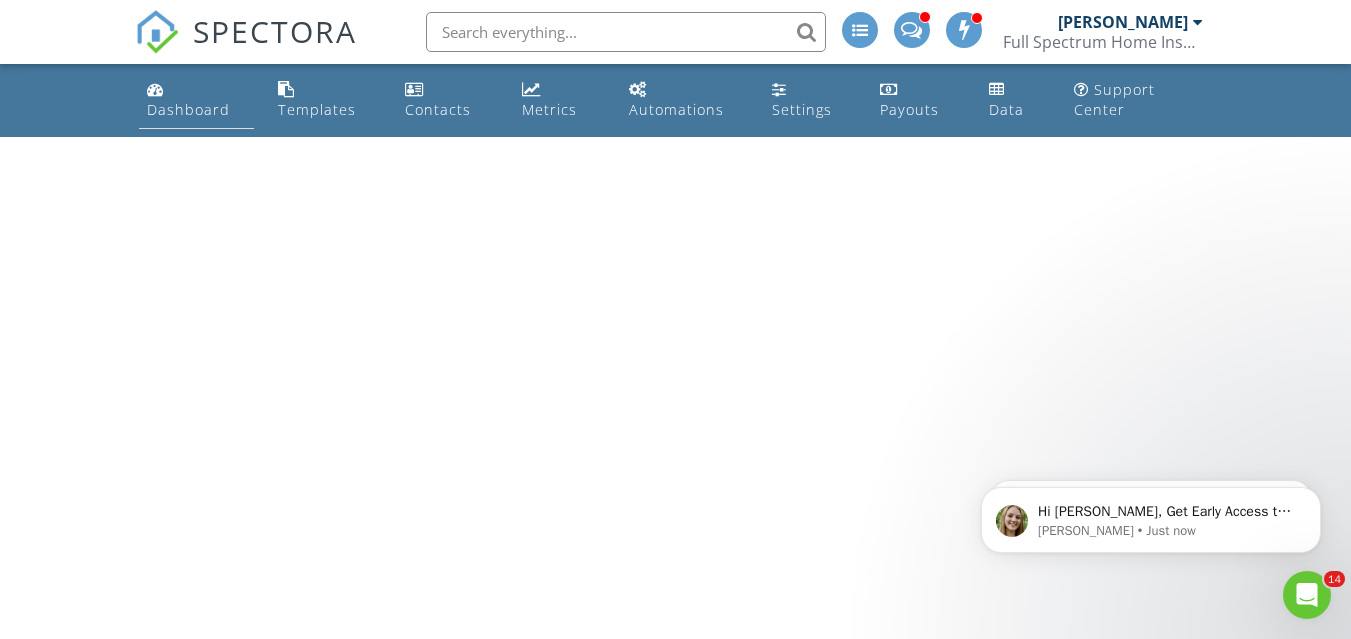 click on "Dashboard" at bounding box center [188, 109] 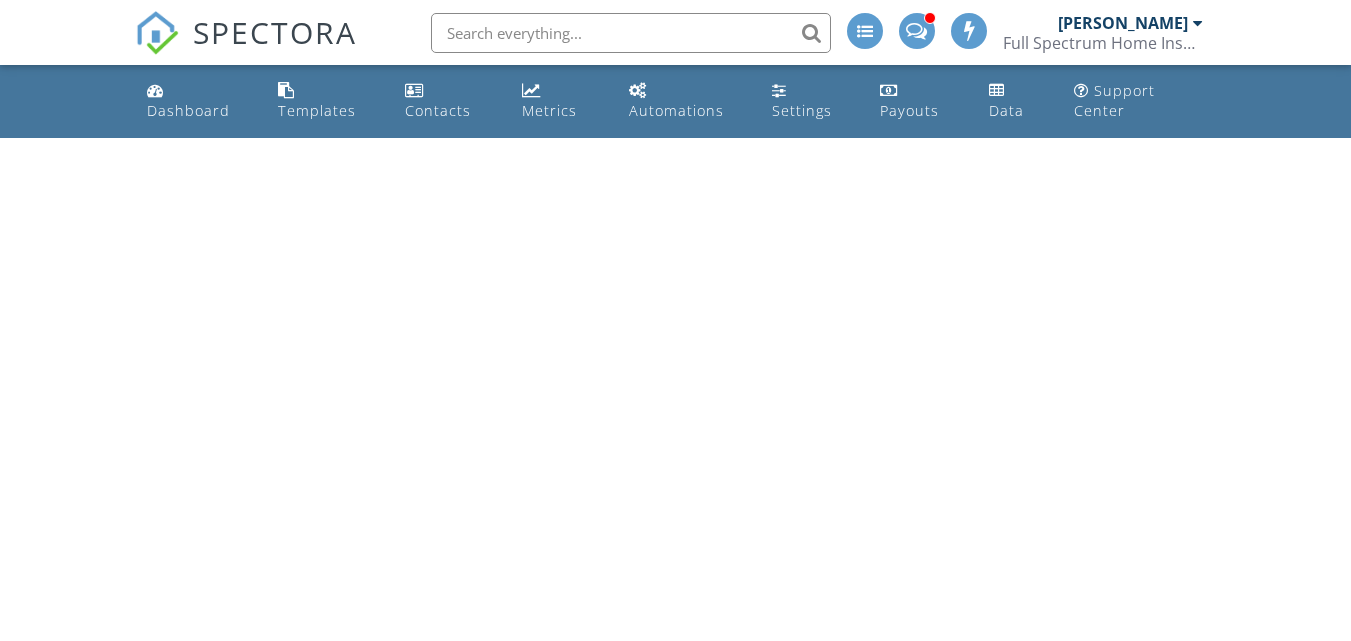 scroll, scrollTop: 0, scrollLeft: 0, axis: both 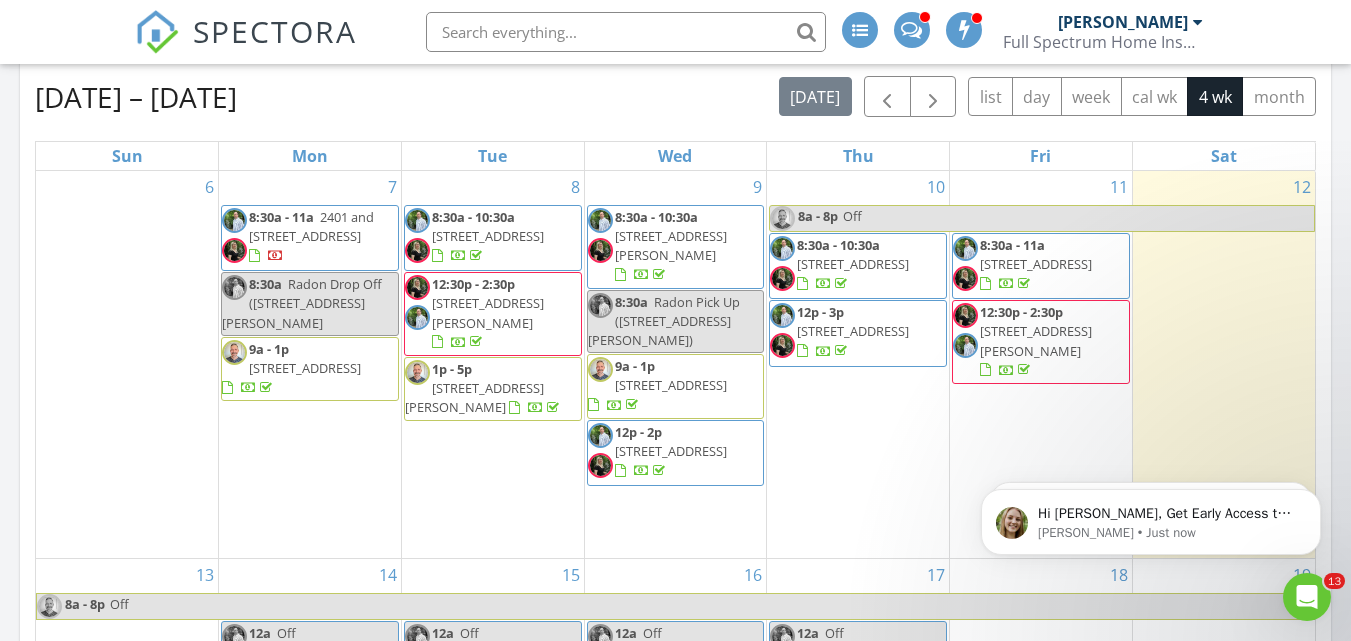 click on "1917 Old Parksville Rd NE, Cleveland 37323" at bounding box center [305, 368] 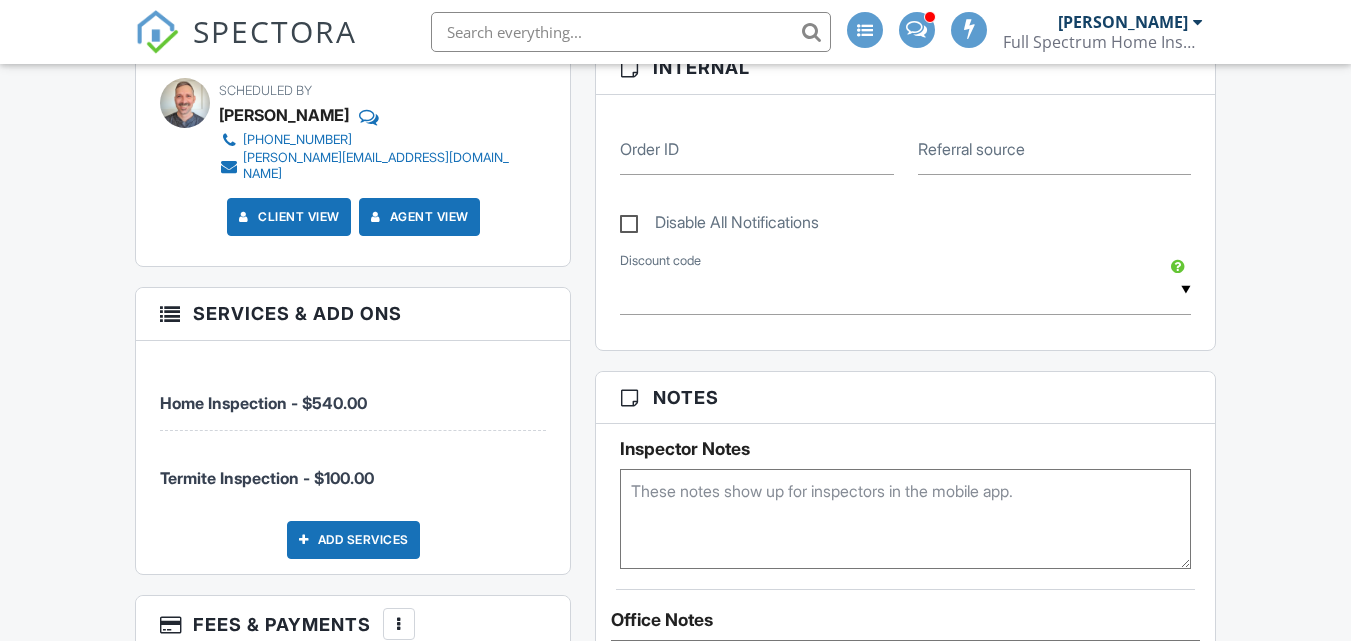 scroll, scrollTop: 1100, scrollLeft: 0, axis: vertical 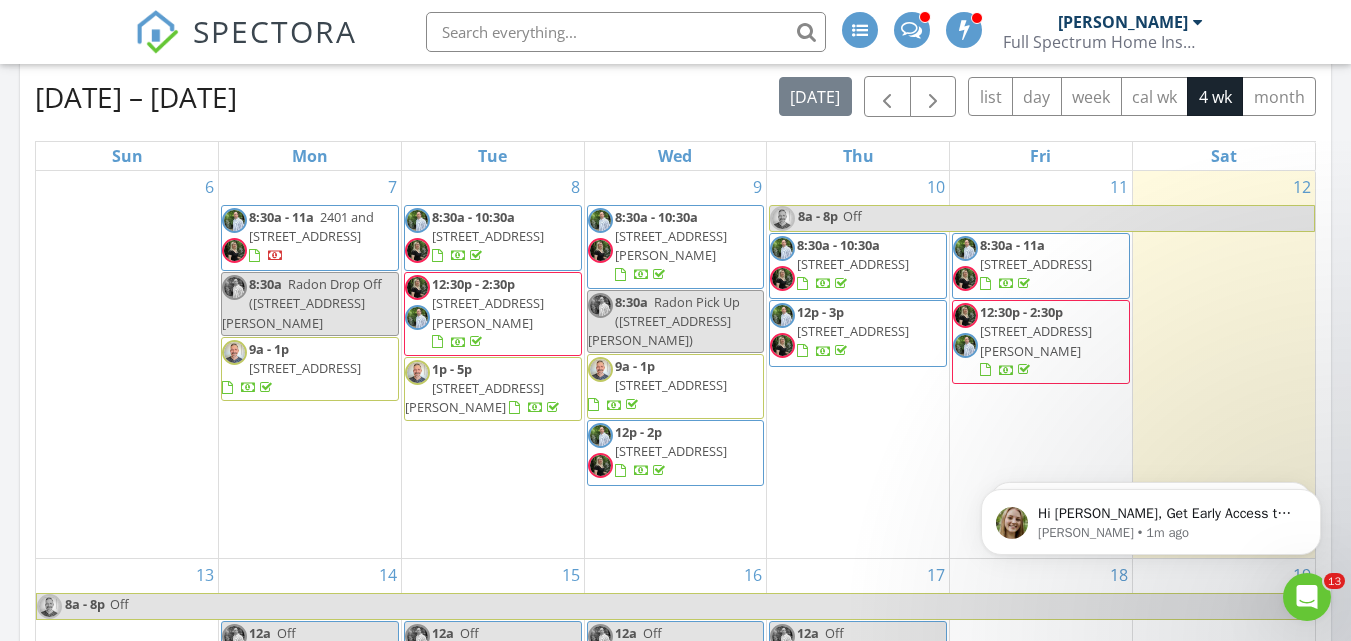 click on "1p - 5p" at bounding box center (452, 369) 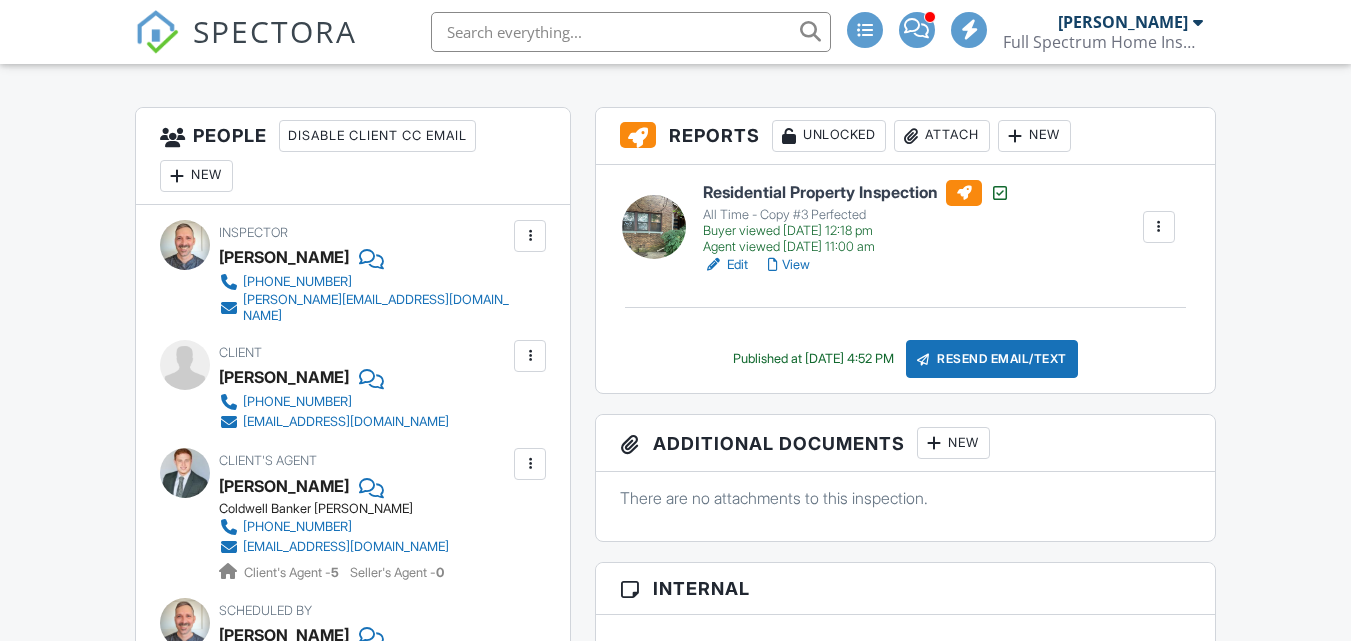 scroll, scrollTop: 1000, scrollLeft: 0, axis: vertical 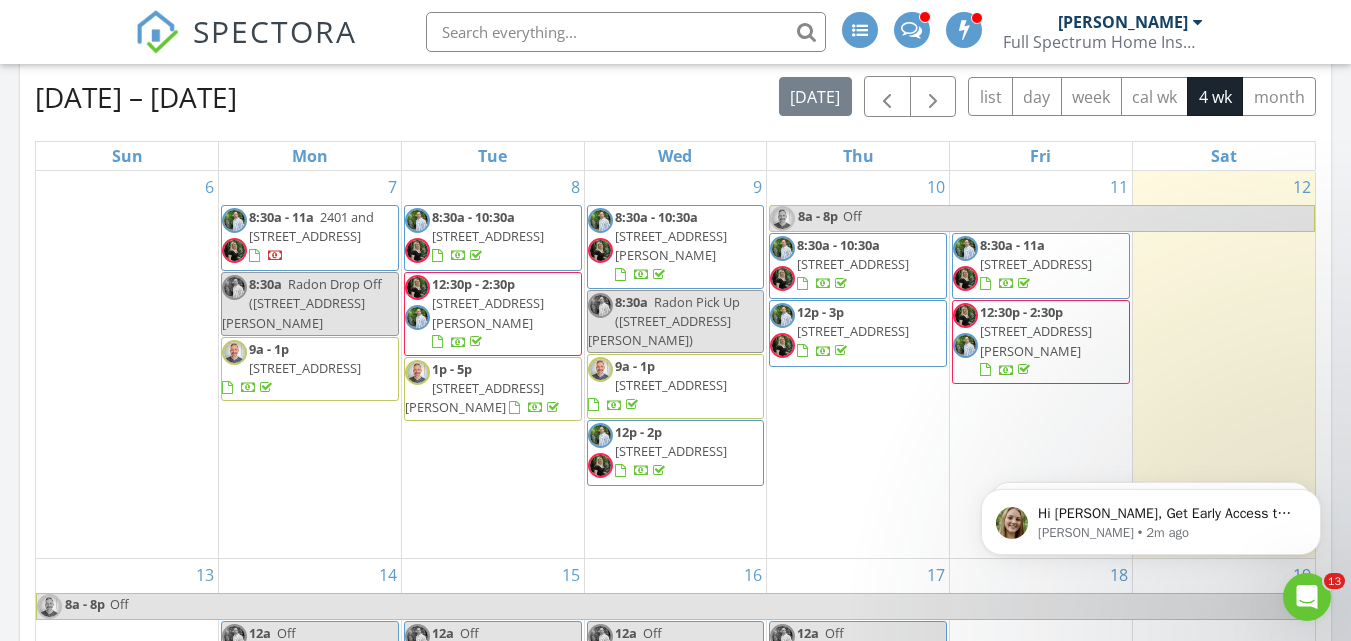click on "9a - 1p
[STREET_ADDRESS]" at bounding box center [657, 385] 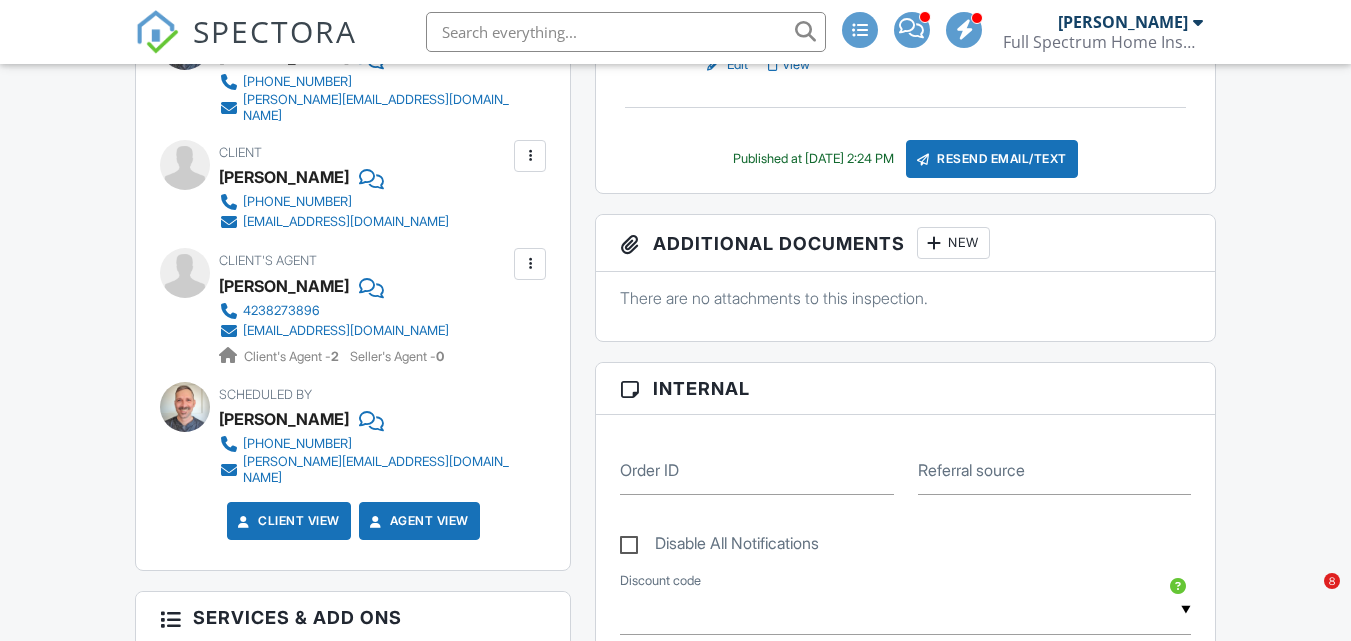 scroll, scrollTop: 900, scrollLeft: 0, axis: vertical 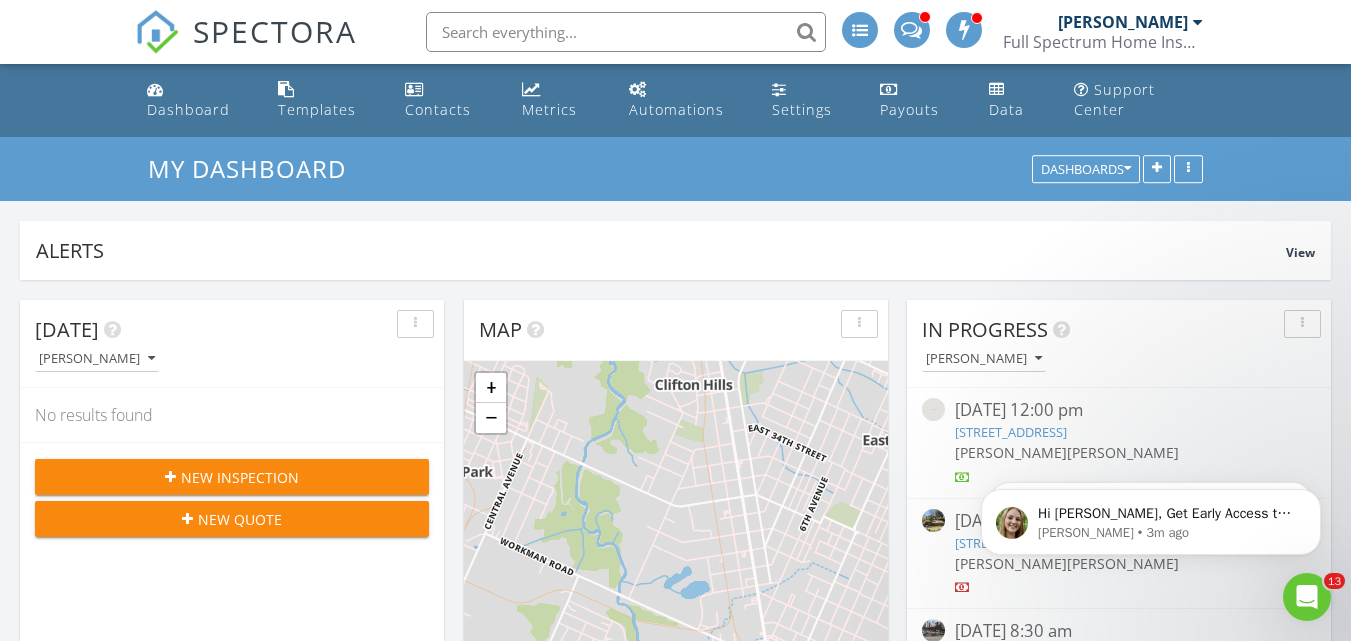 click on "[PERSON_NAME]" at bounding box center [1123, 22] 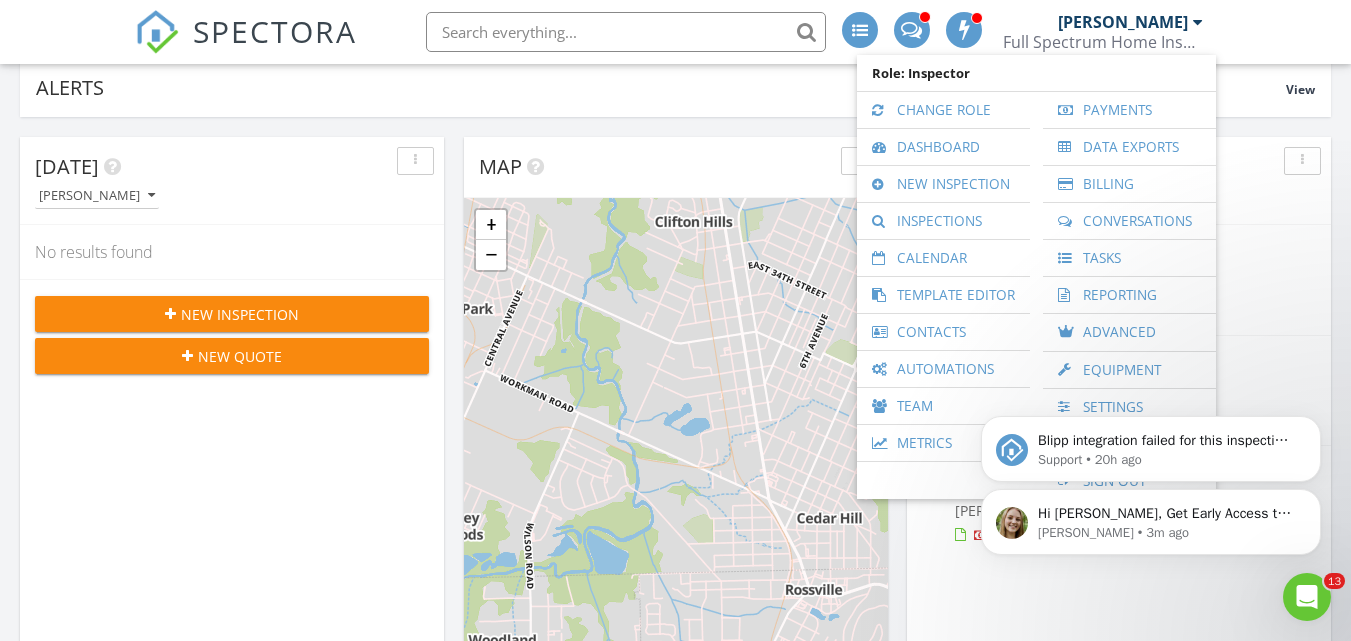 scroll, scrollTop: 200, scrollLeft: 0, axis: vertical 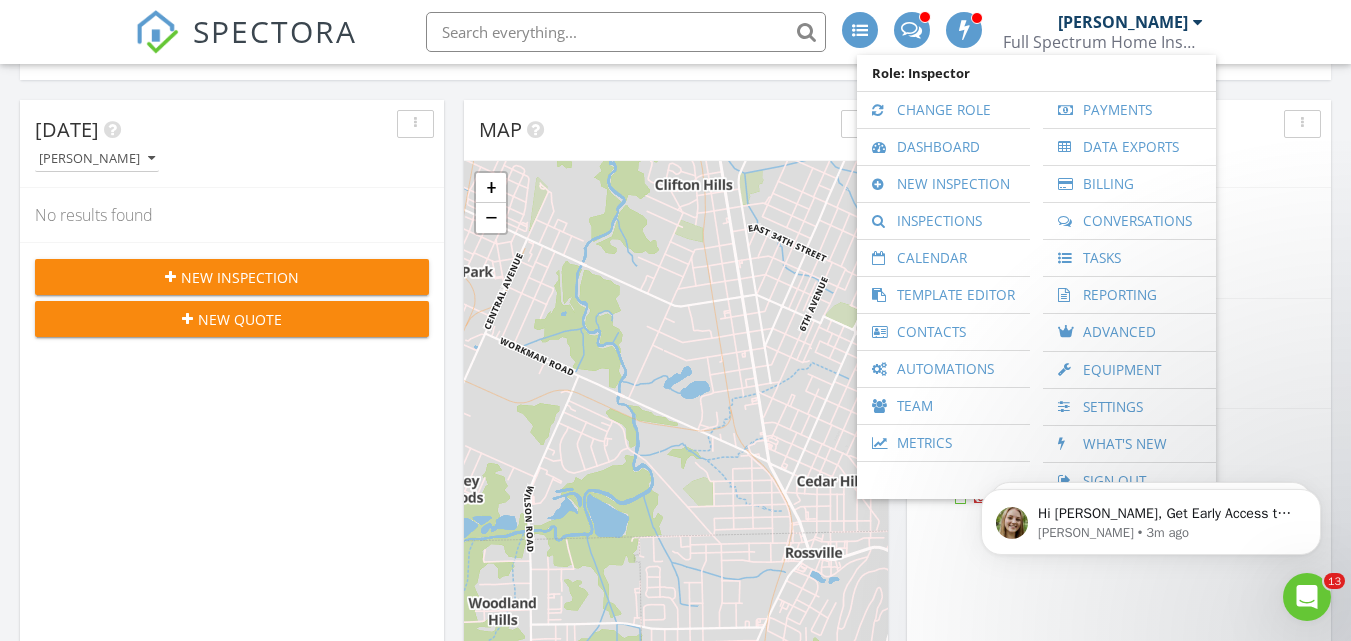click on "Hi Ed, Get Early Access to New Report Writing Features &amp; Updates Want to be the first to try Spectora’s latest updates? Join our early access group and be the first to use new features before they’re released. Features and updates coming soon that you will get early access to include: Update: The upgraded Rapid Fire Camera, New: Photo preview before adding images to a report, New: The .5 camera lens Megan • 3m ago Blipp integration failed for this inspection:   https://app.spectora.com/inspection/878fcba6-790a-4a59-aa48-358d635963c8/edit   Forbidden Support • 20h ago" at bounding box center [1151, 430] 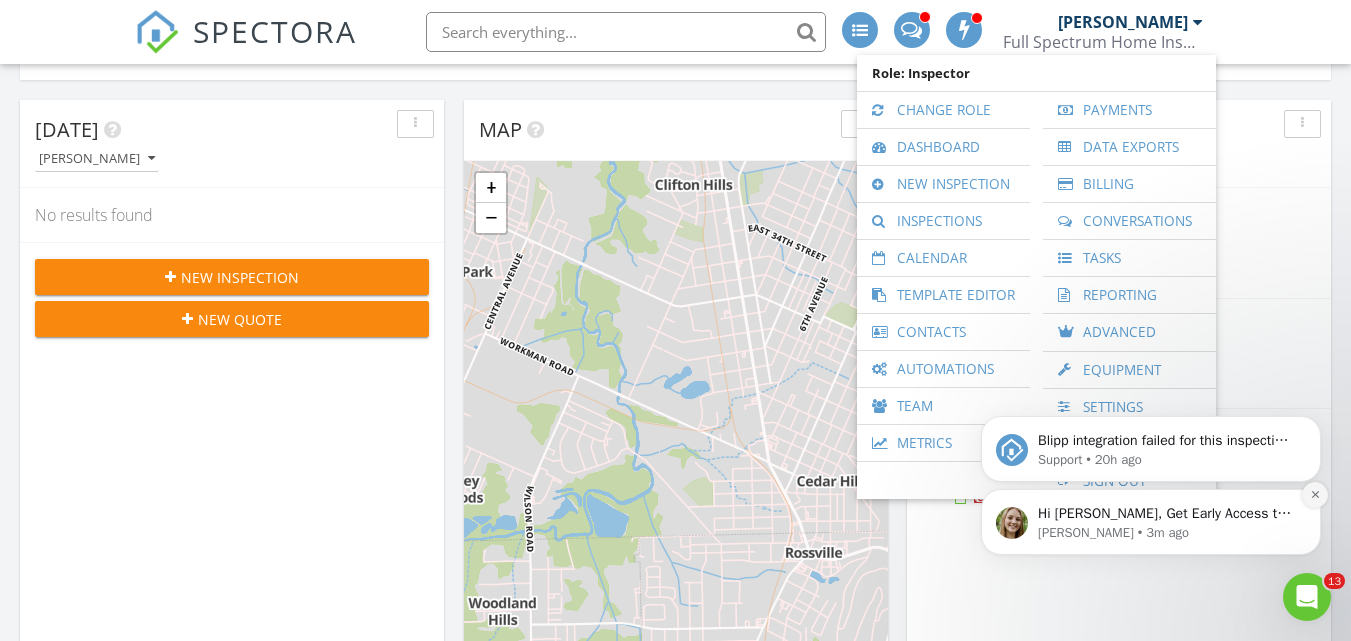 click at bounding box center (1315, 495) 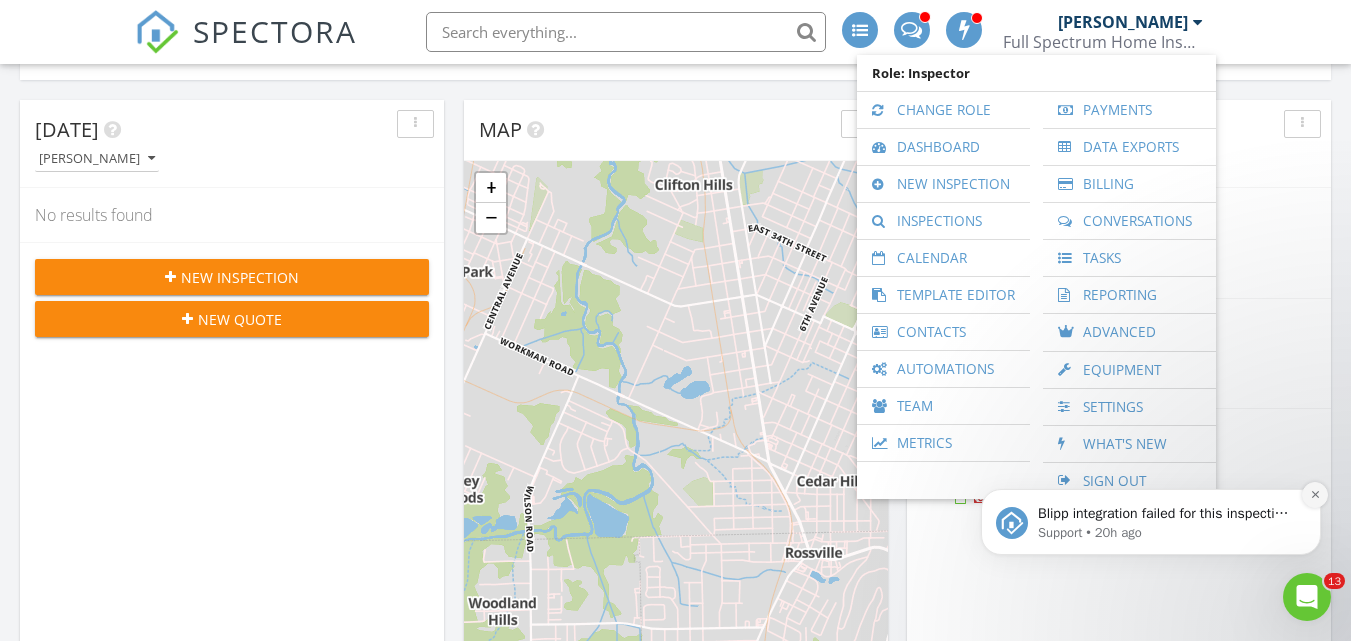 click 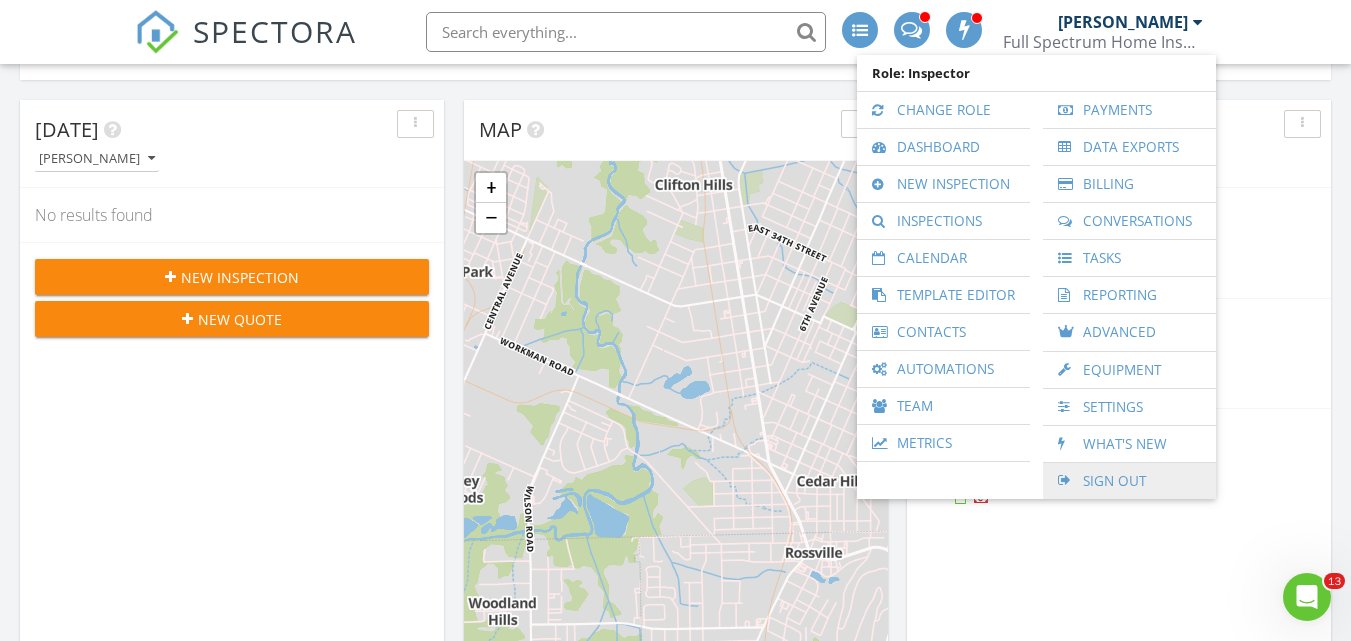 click on "Sign Out" at bounding box center (1129, 481) 